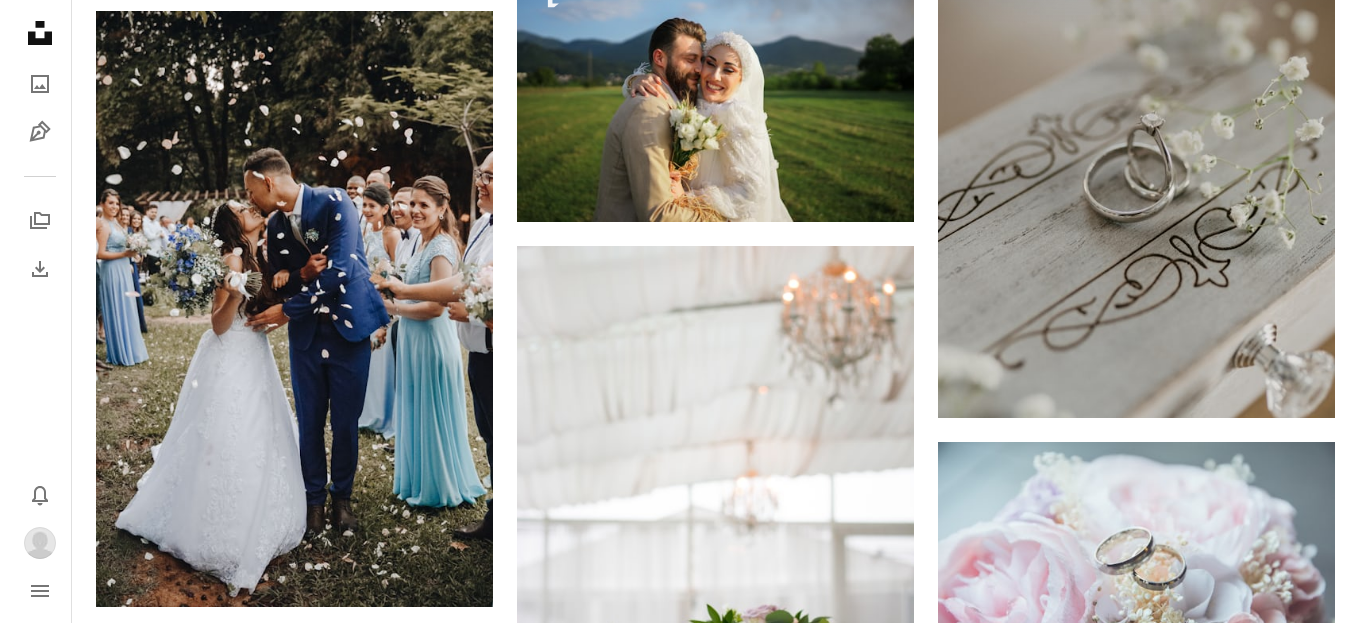 scroll, scrollTop: 2603, scrollLeft: 0, axis: vertical 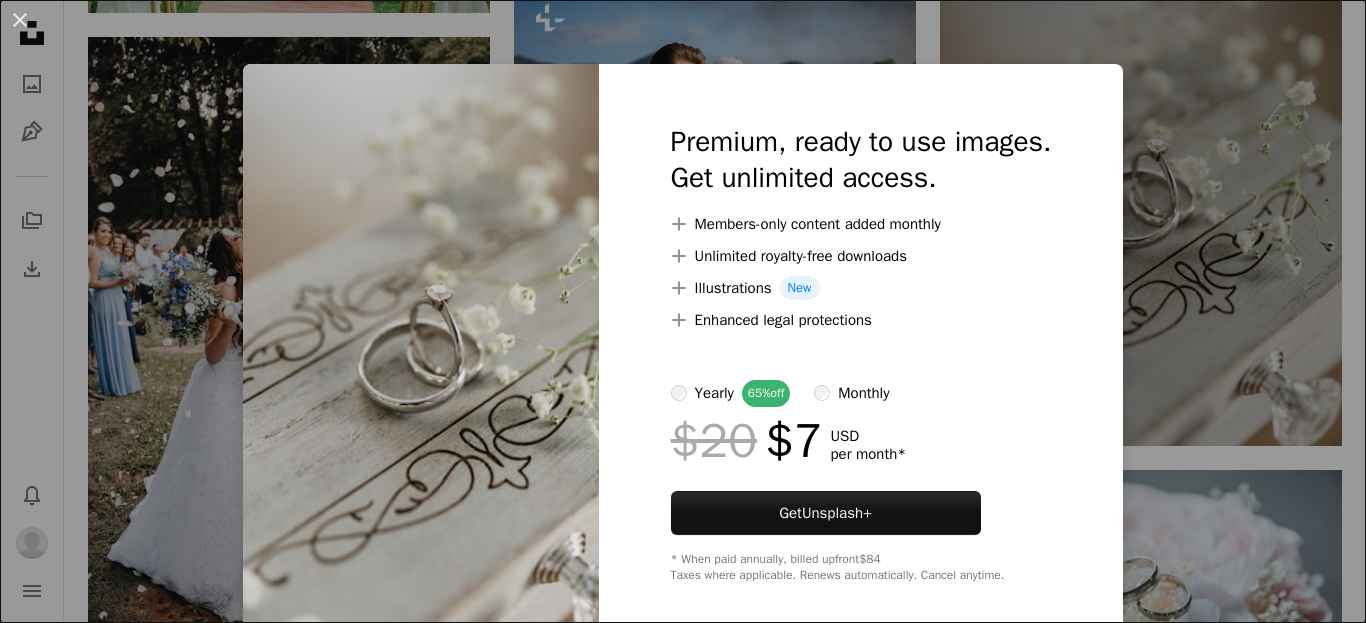 click on "[FIRST] [LAST]" at bounding box center [683, -334] 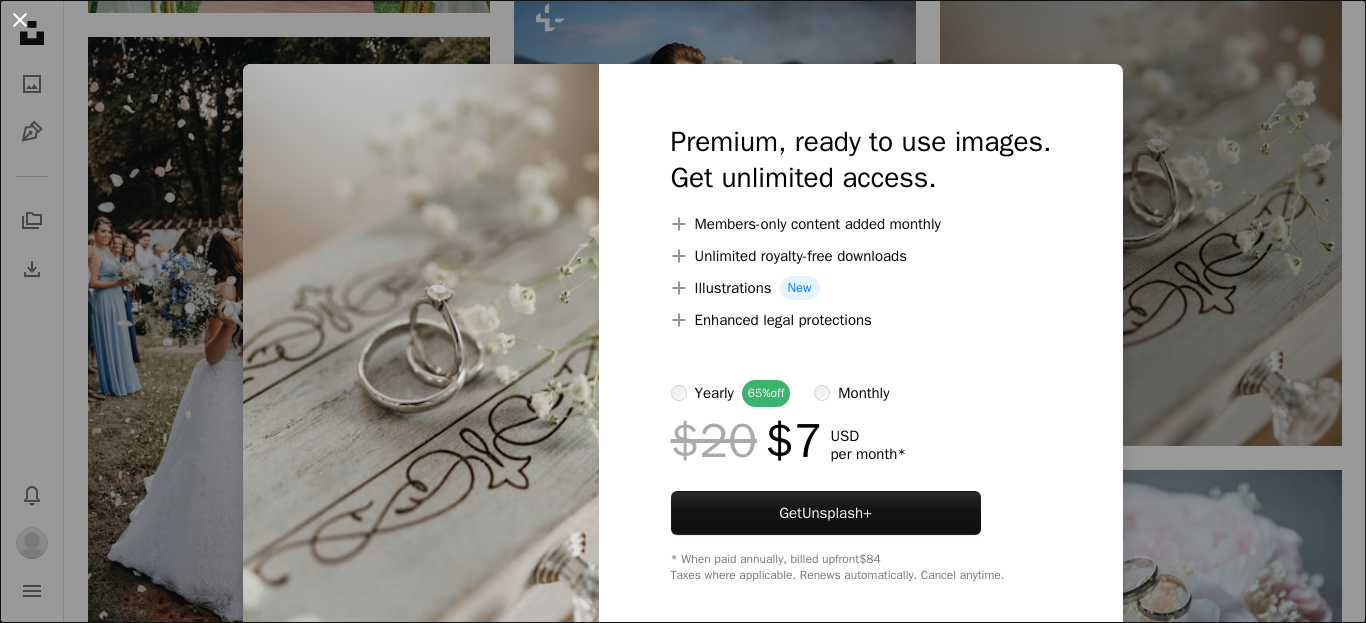 click on "An X shape" at bounding box center (20, 20) 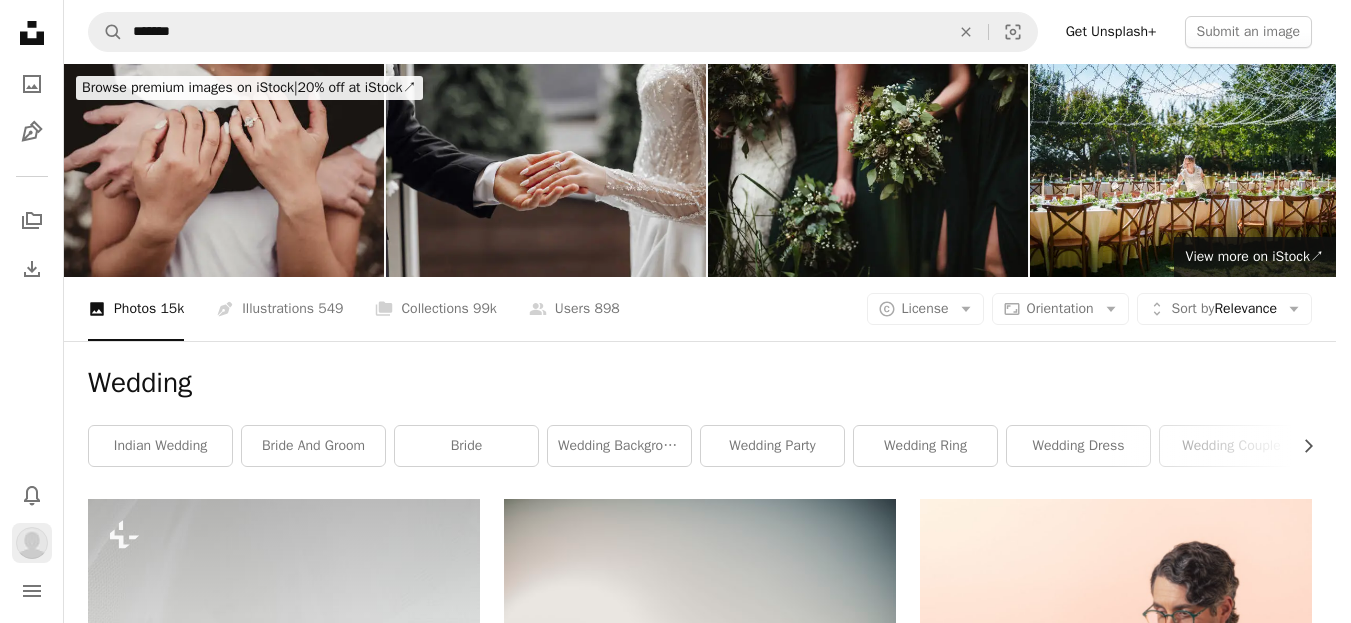 click at bounding box center [32, 543] 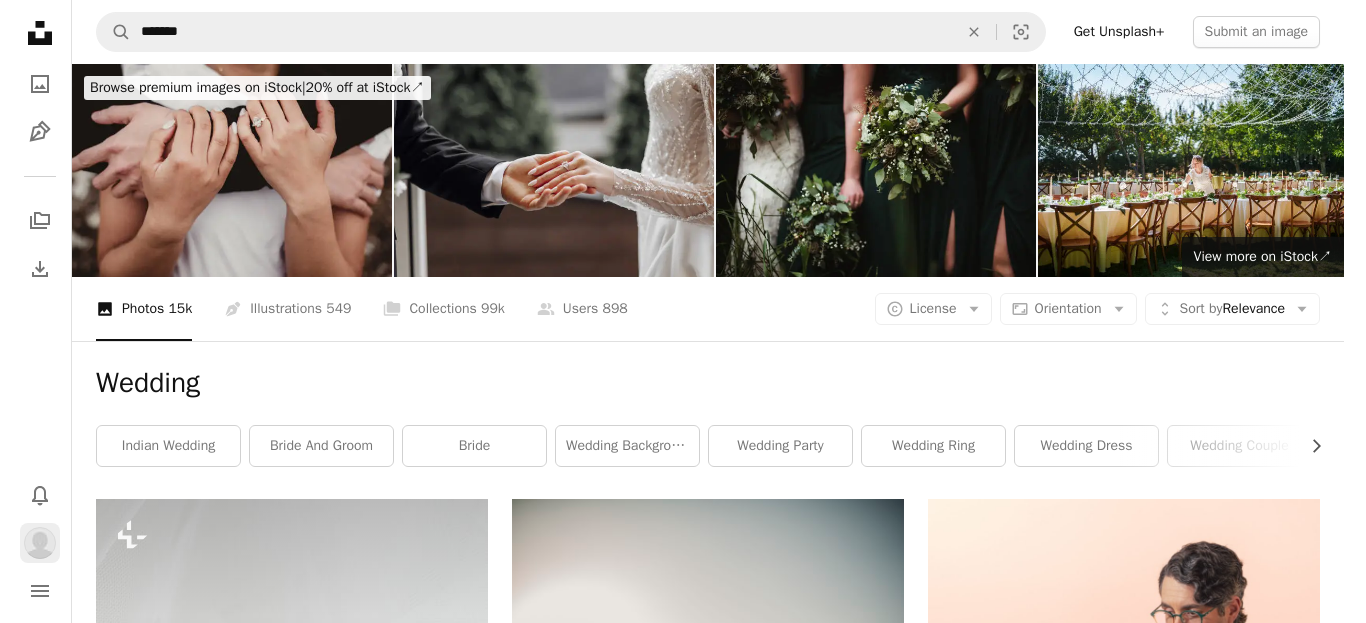 scroll, scrollTop: 0, scrollLeft: 0, axis: both 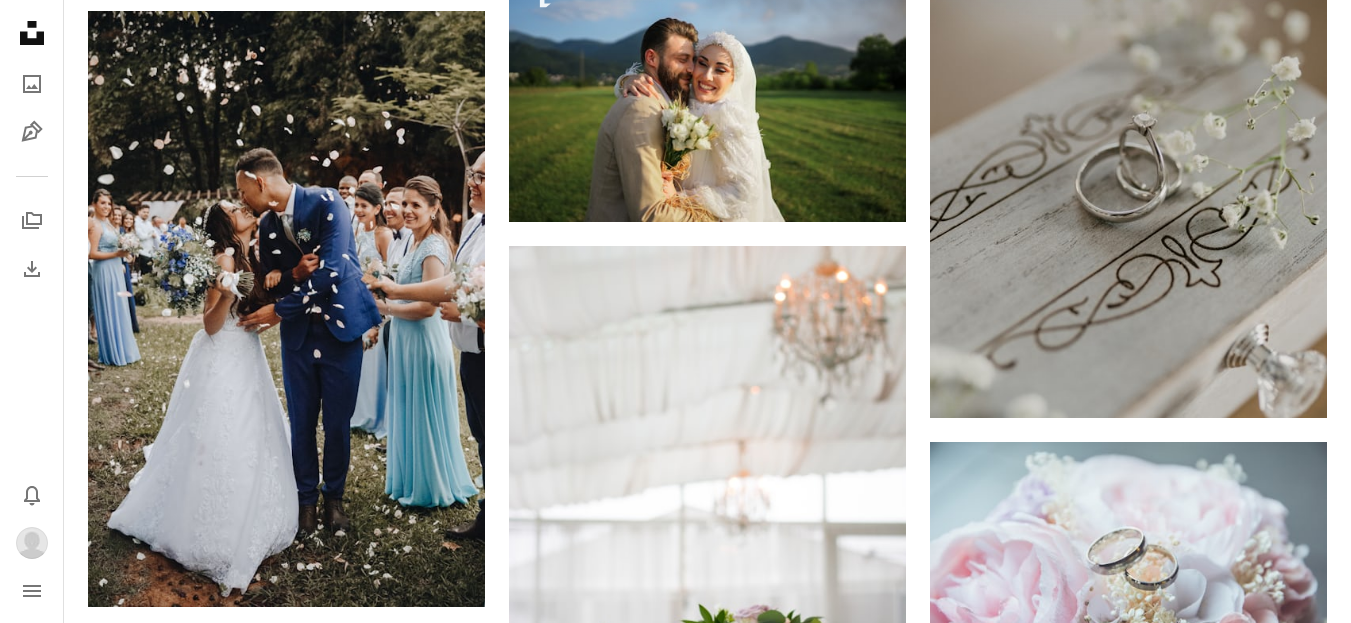 click on "Load more" at bounding box center (707, 1074) 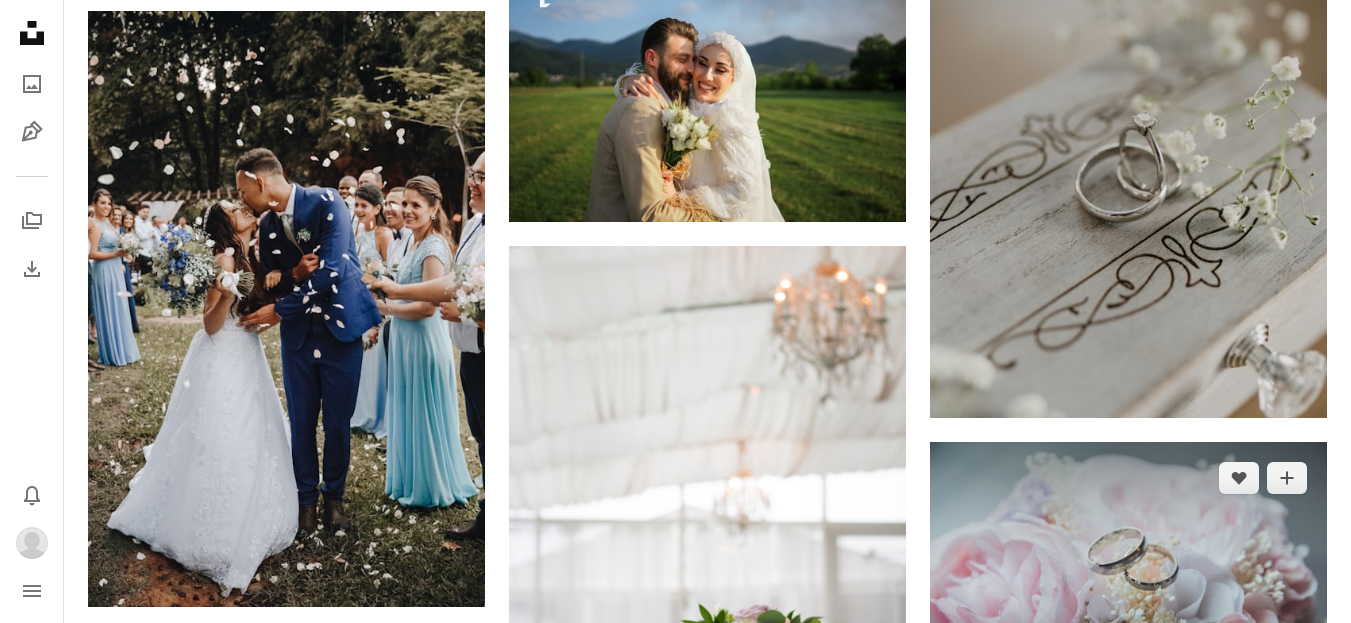 click on "Arrow pointing down" 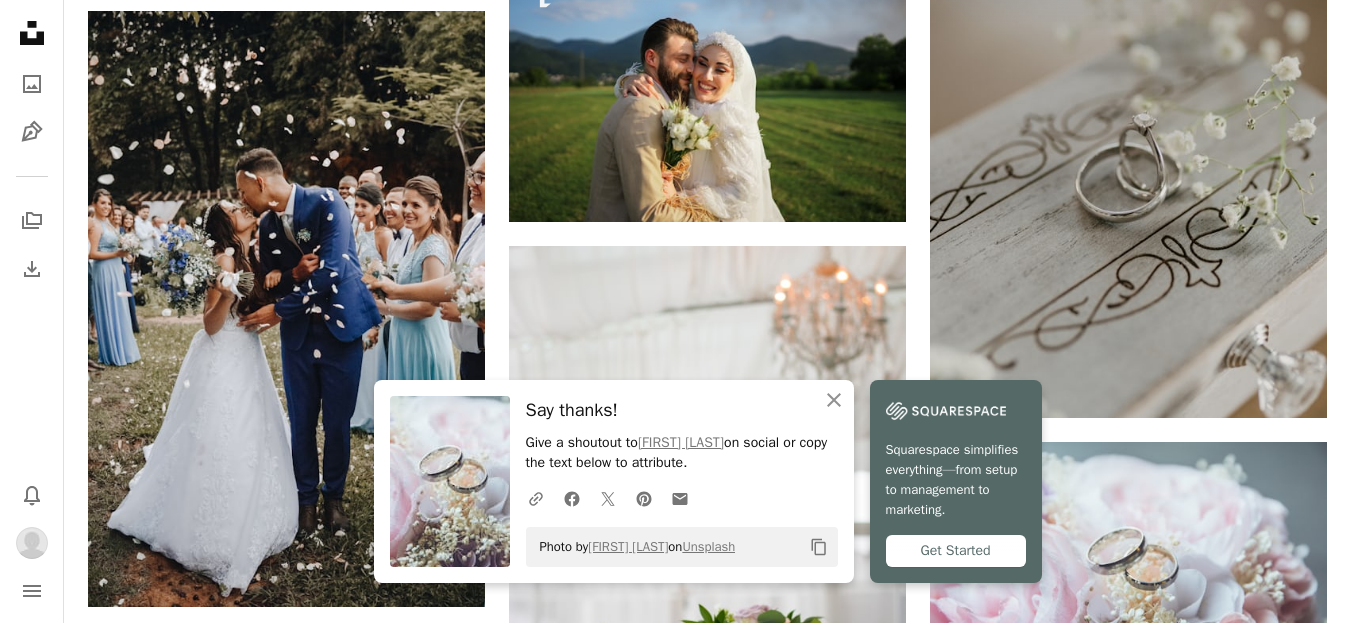 click 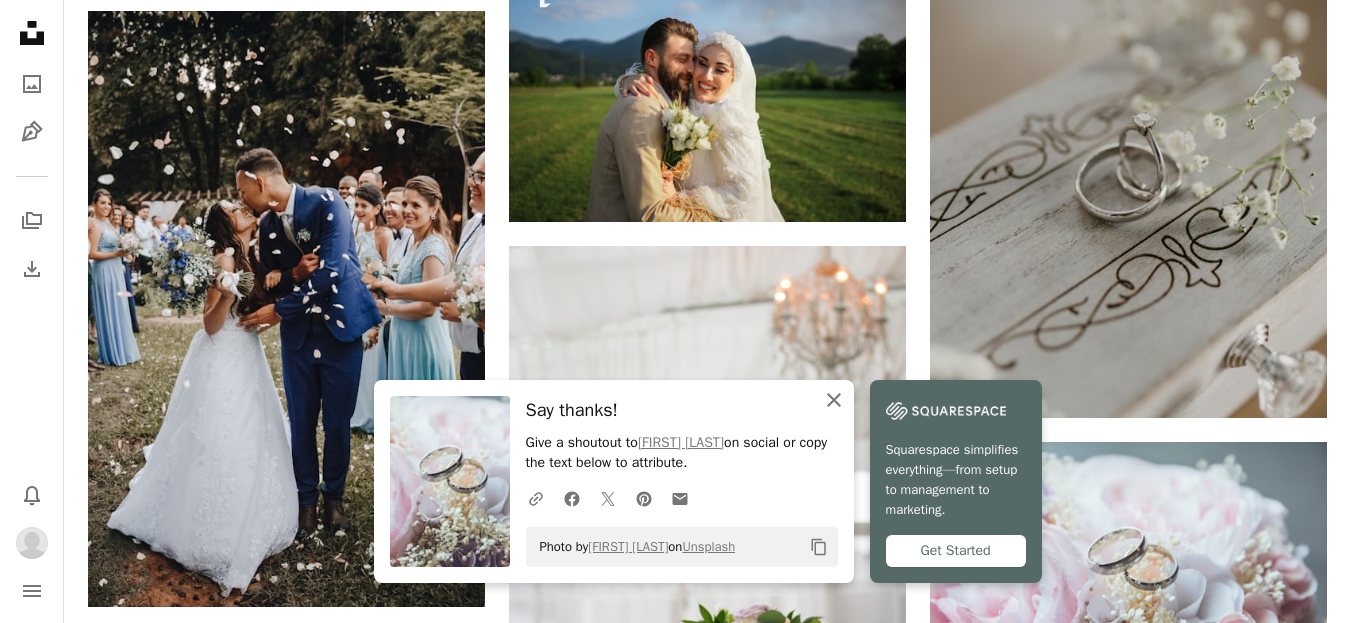 click on "An X shape" 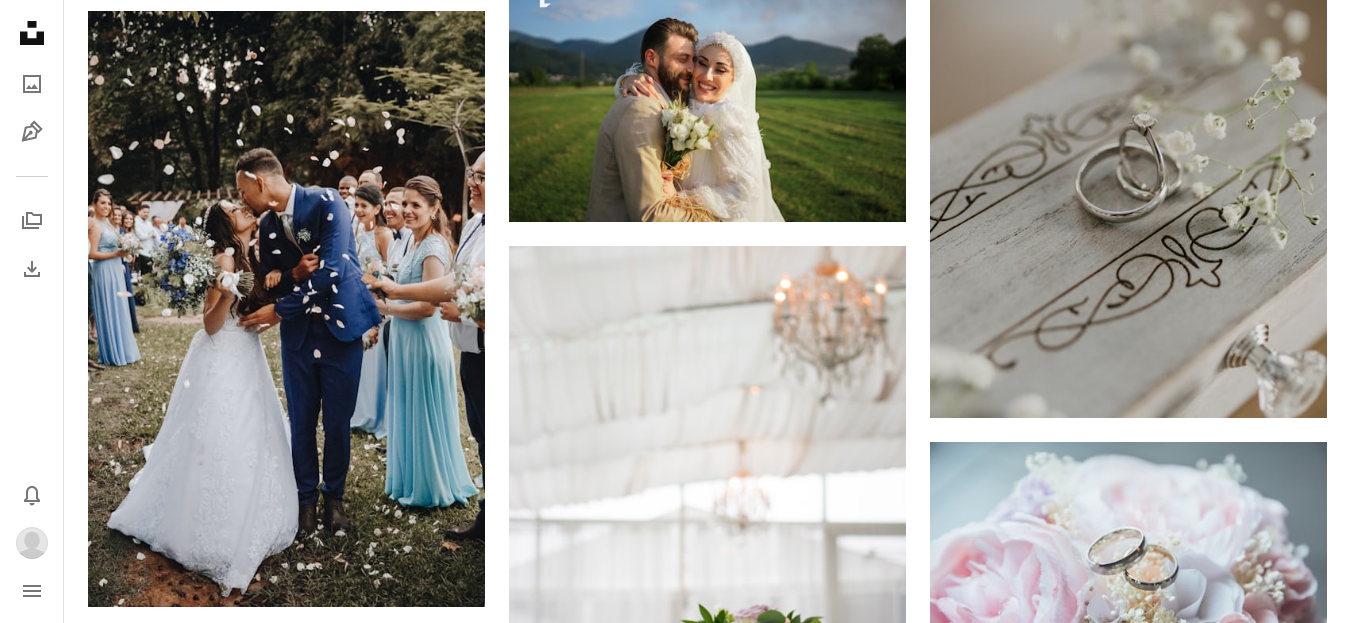 scroll, scrollTop: 3007, scrollLeft: 0, axis: vertical 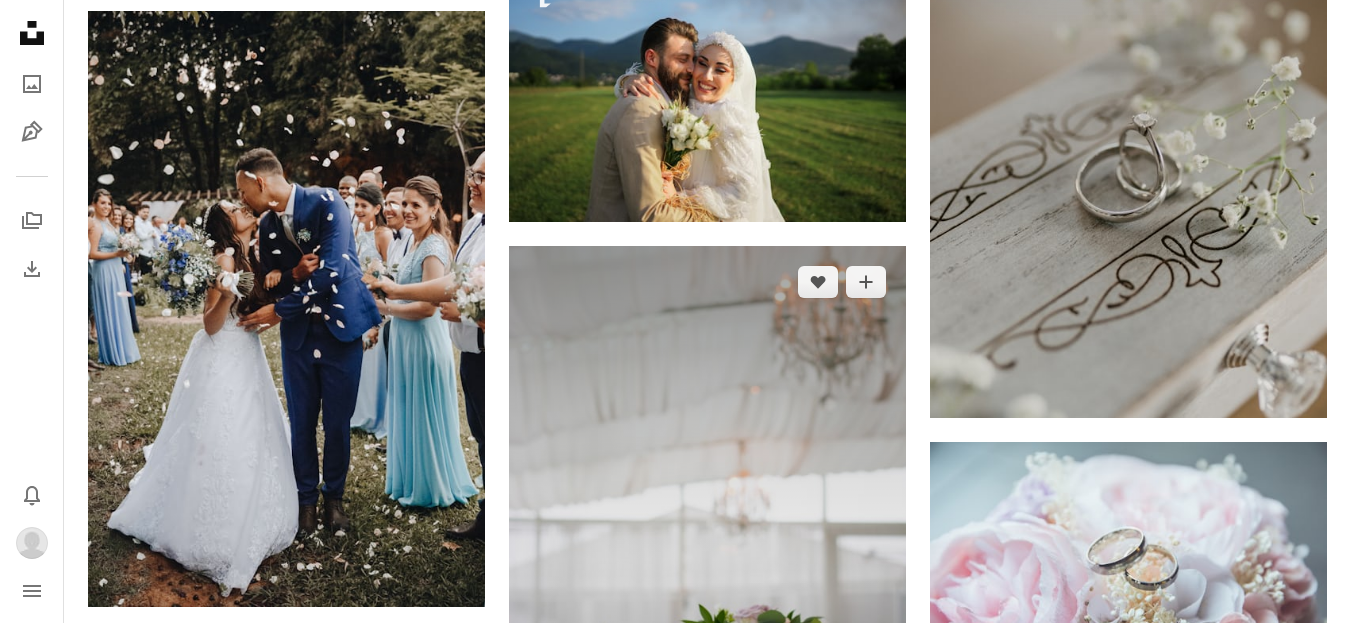click on "Arrow pointing down" 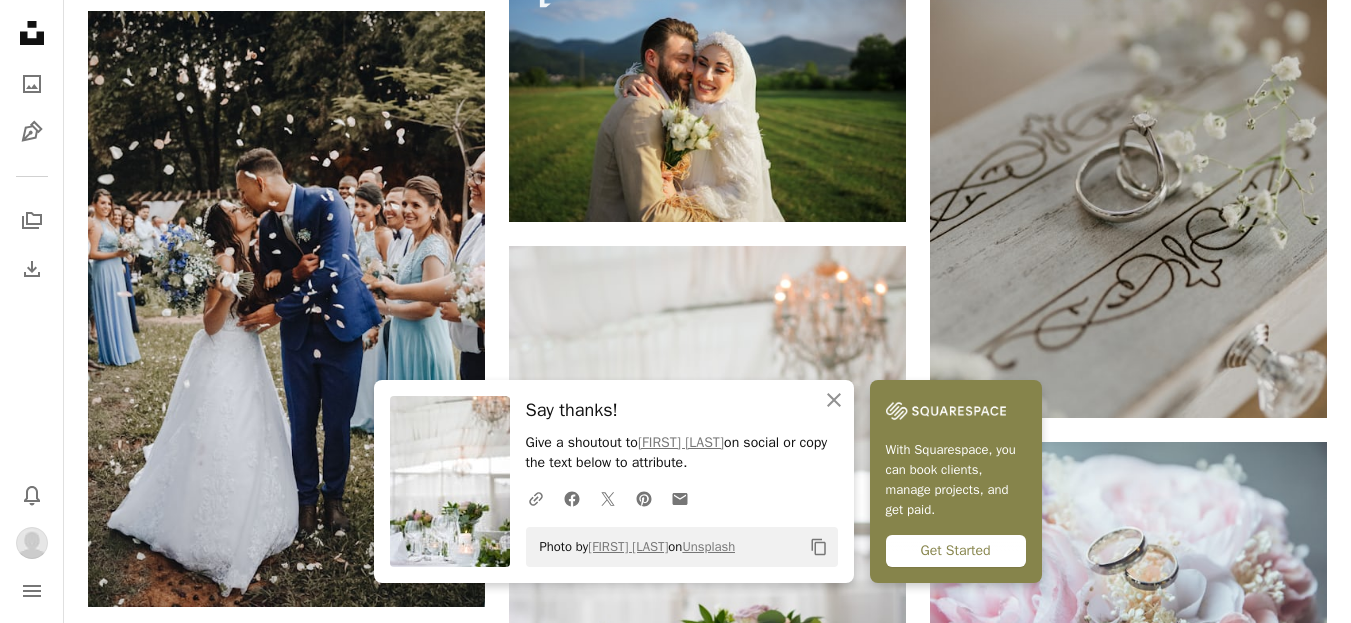 click 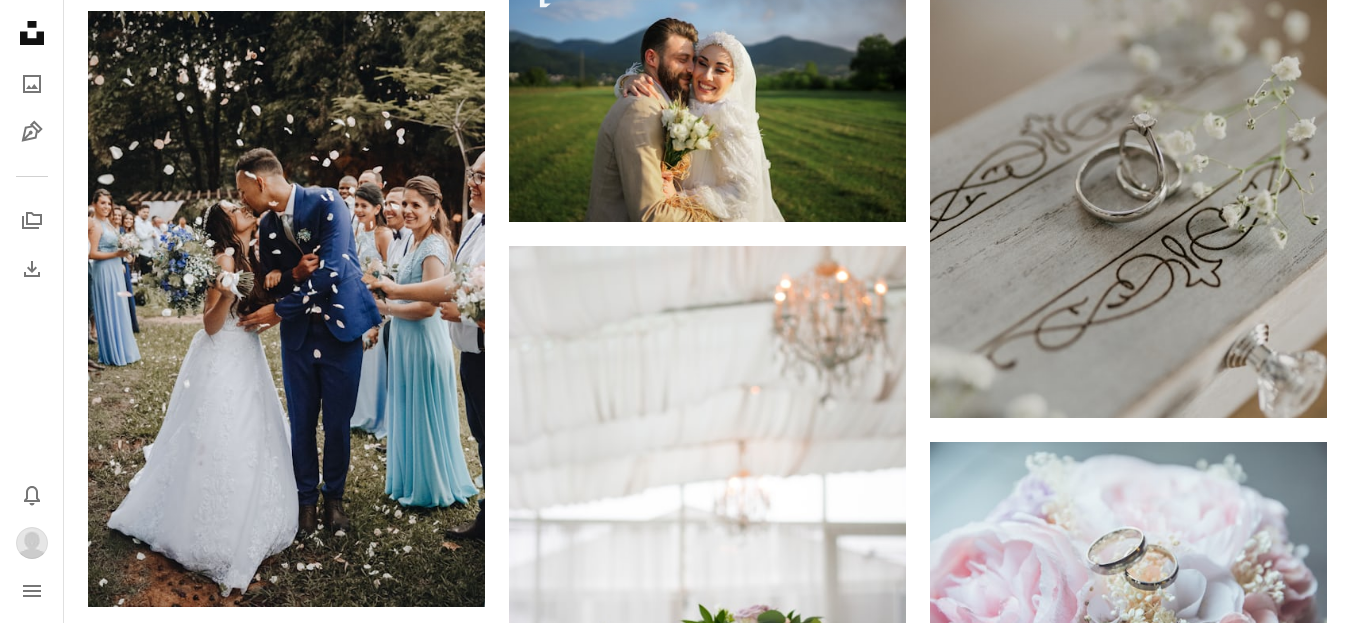scroll, scrollTop: 0, scrollLeft: 0, axis: both 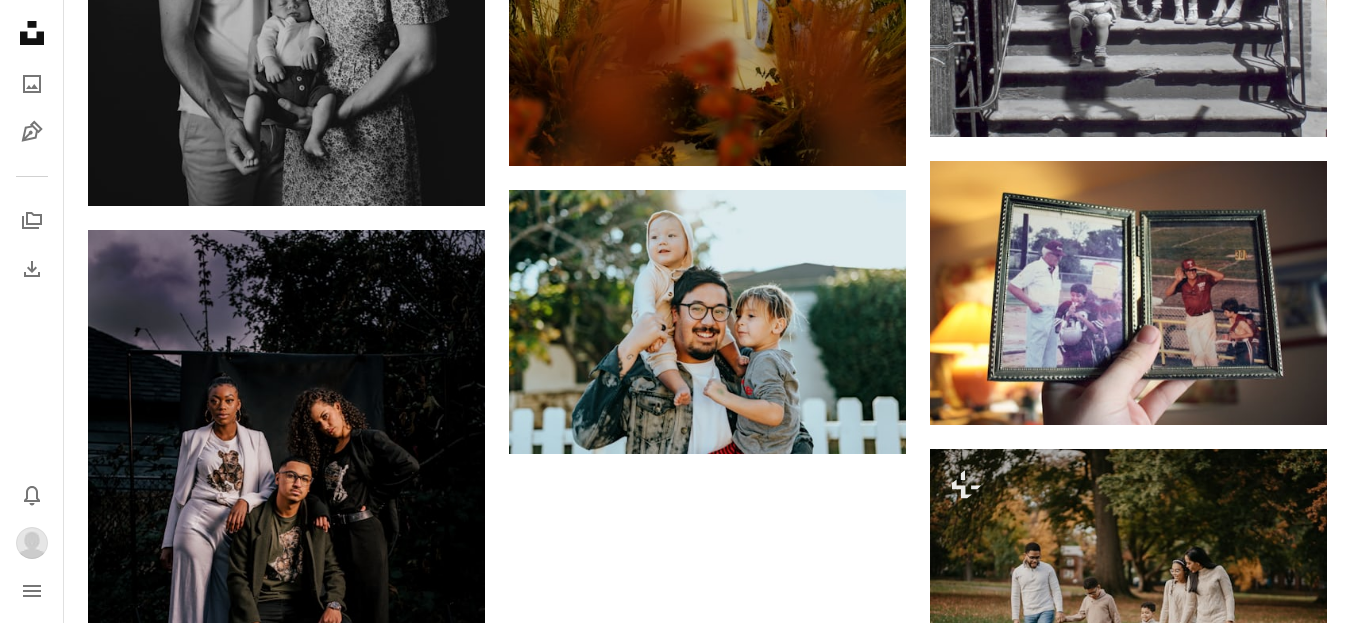 drag, startPoint x: 318, startPoint y: 32, endPoint x: 117, endPoint y: 37, distance: 201.06218 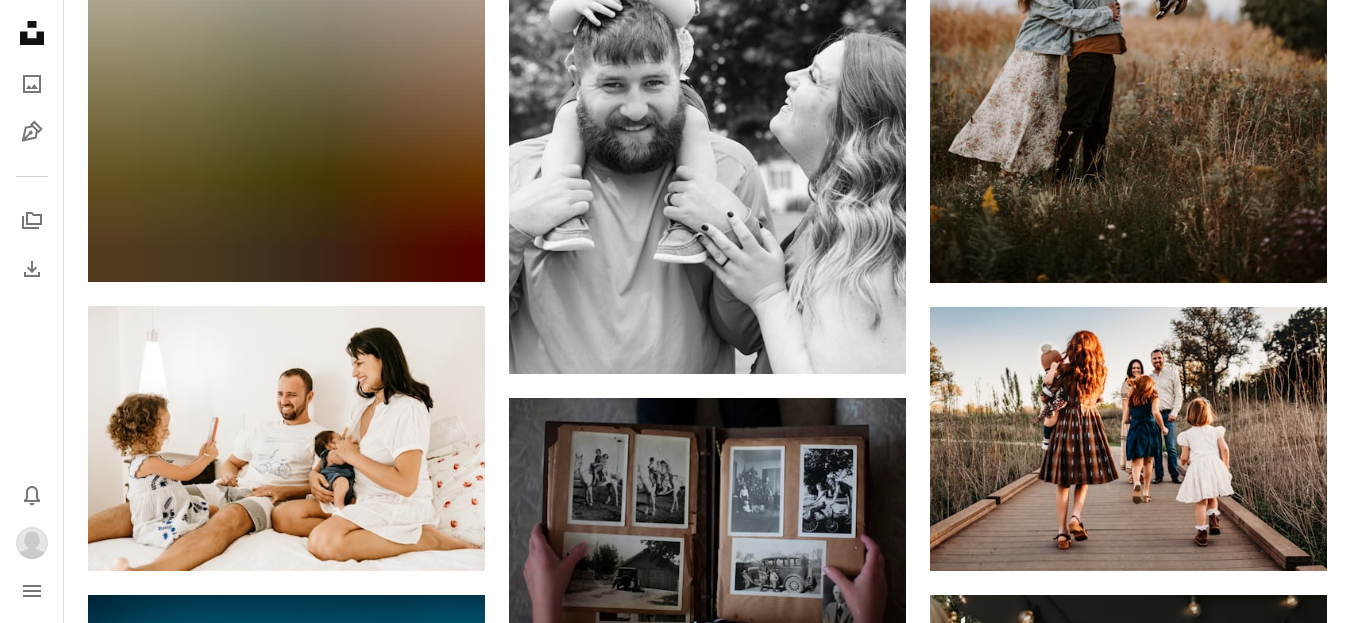 scroll, scrollTop: 3471, scrollLeft: 0, axis: vertical 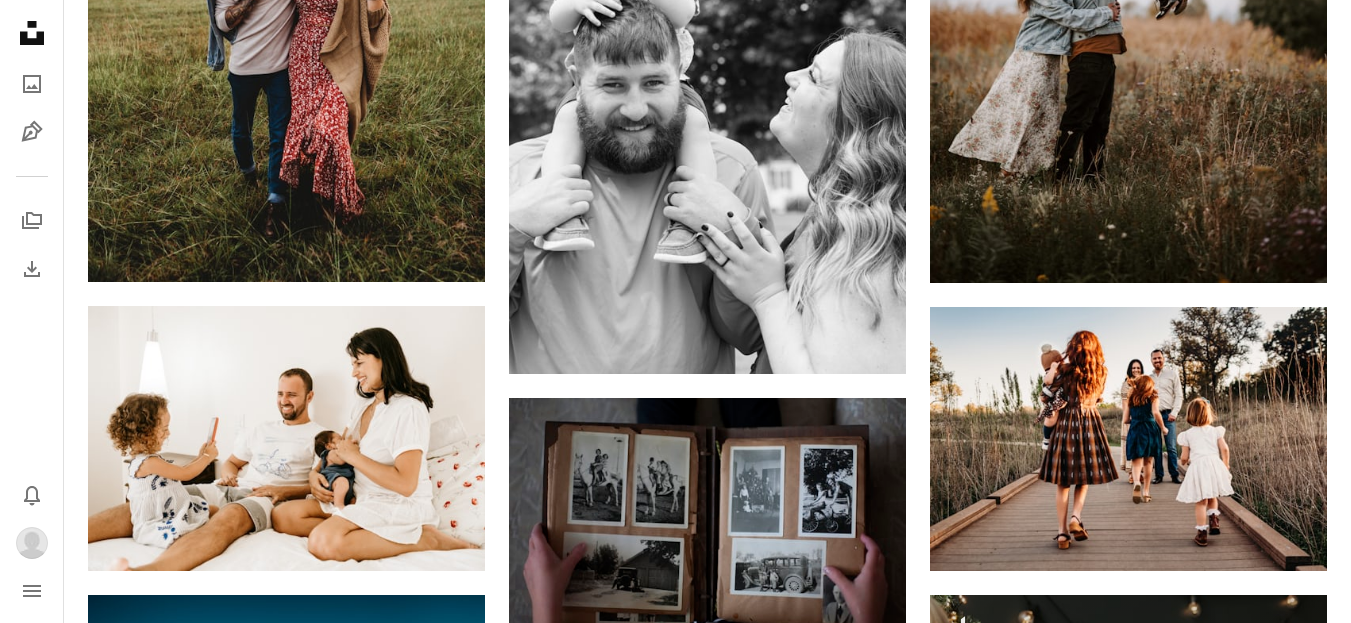click on "Load more" at bounding box center [707, 1271] 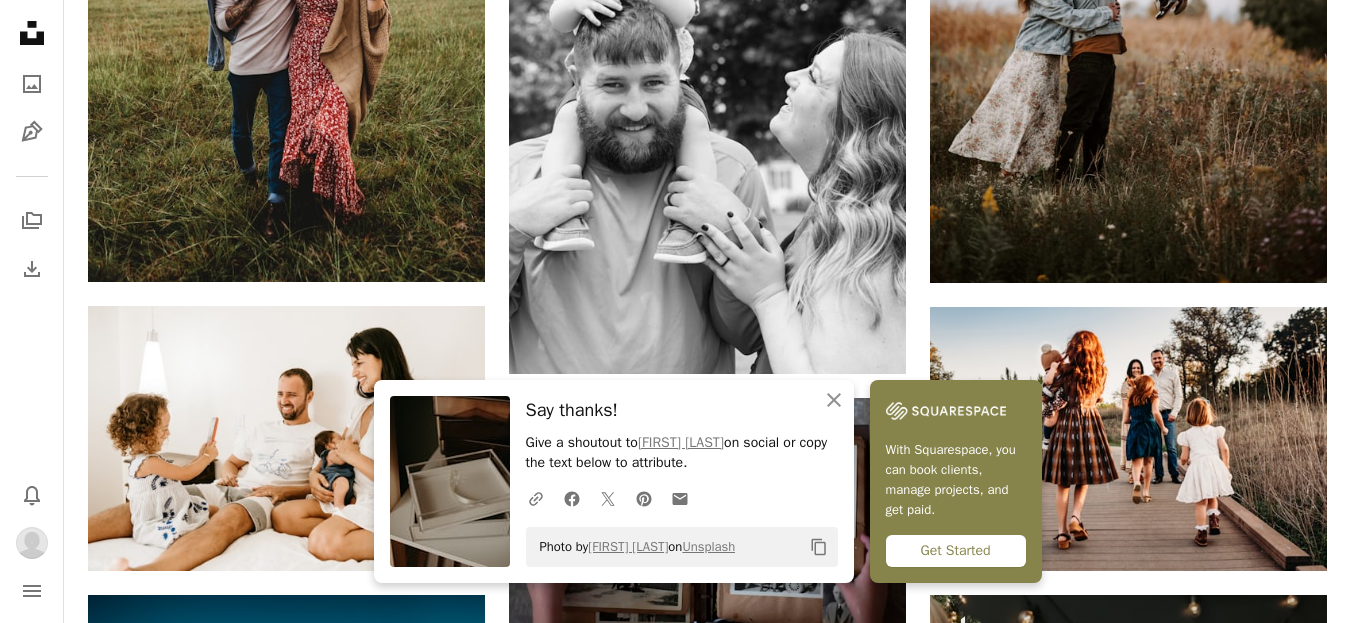 click on "Copy content" 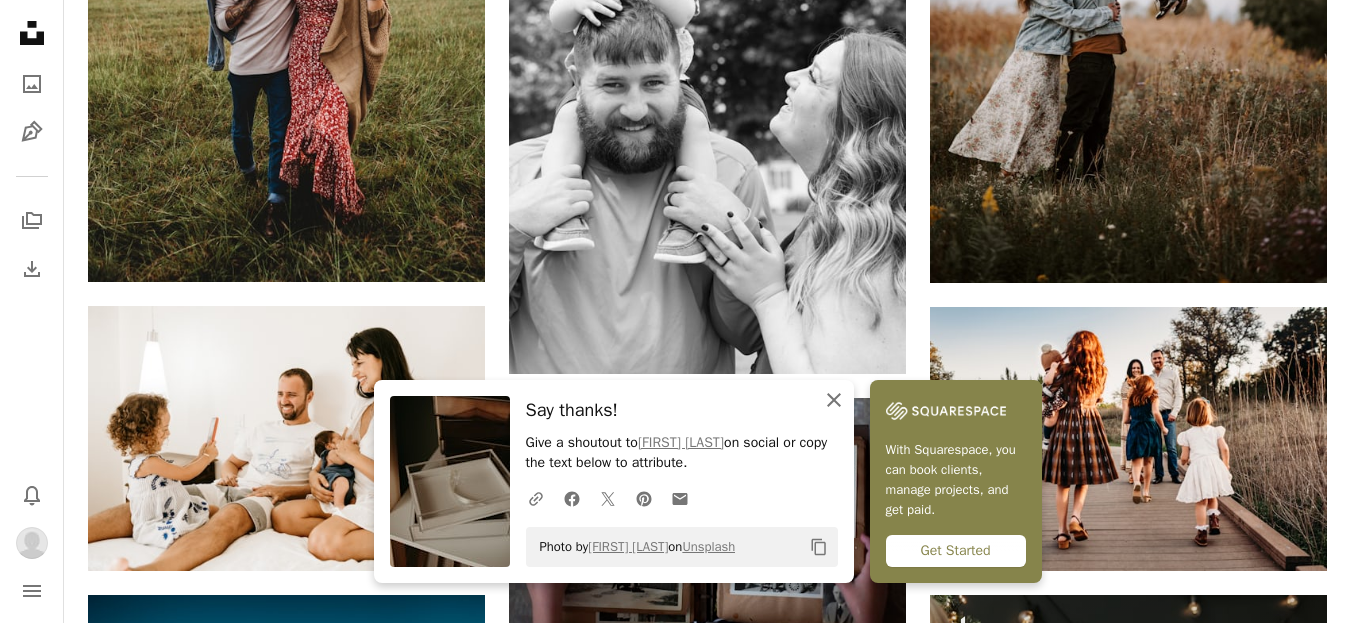 click on "An X shape" 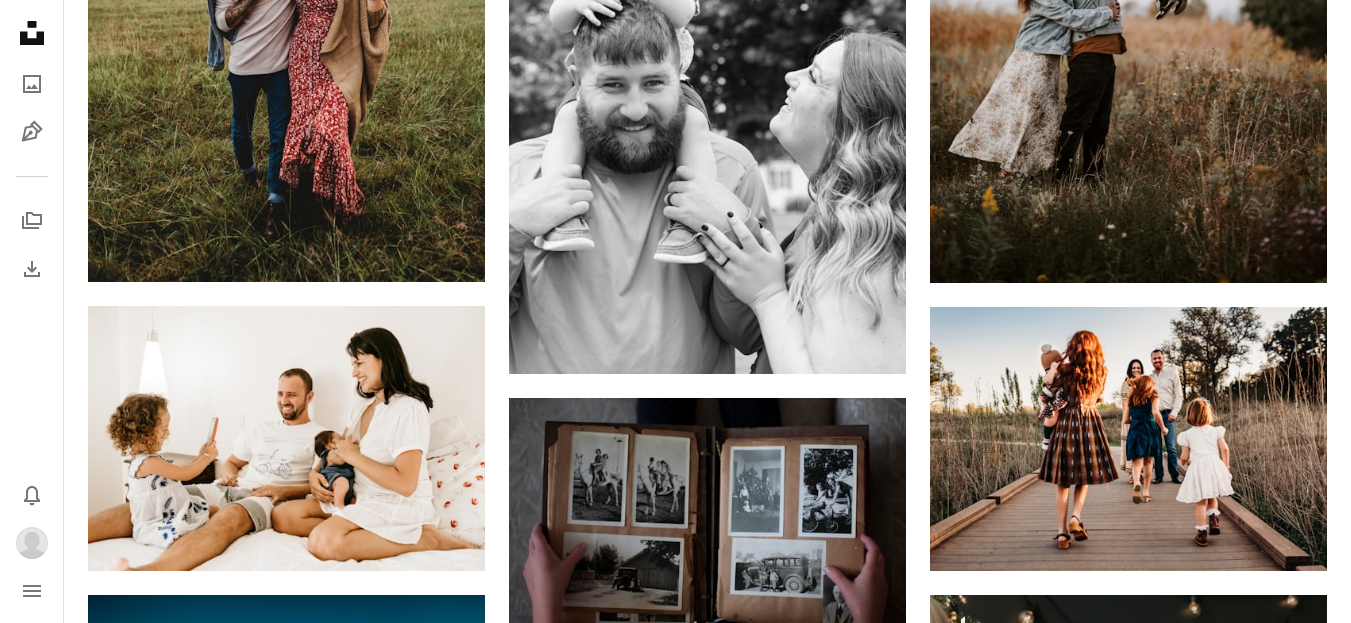 scroll, scrollTop: 0, scrollLeft: 0, axis: both 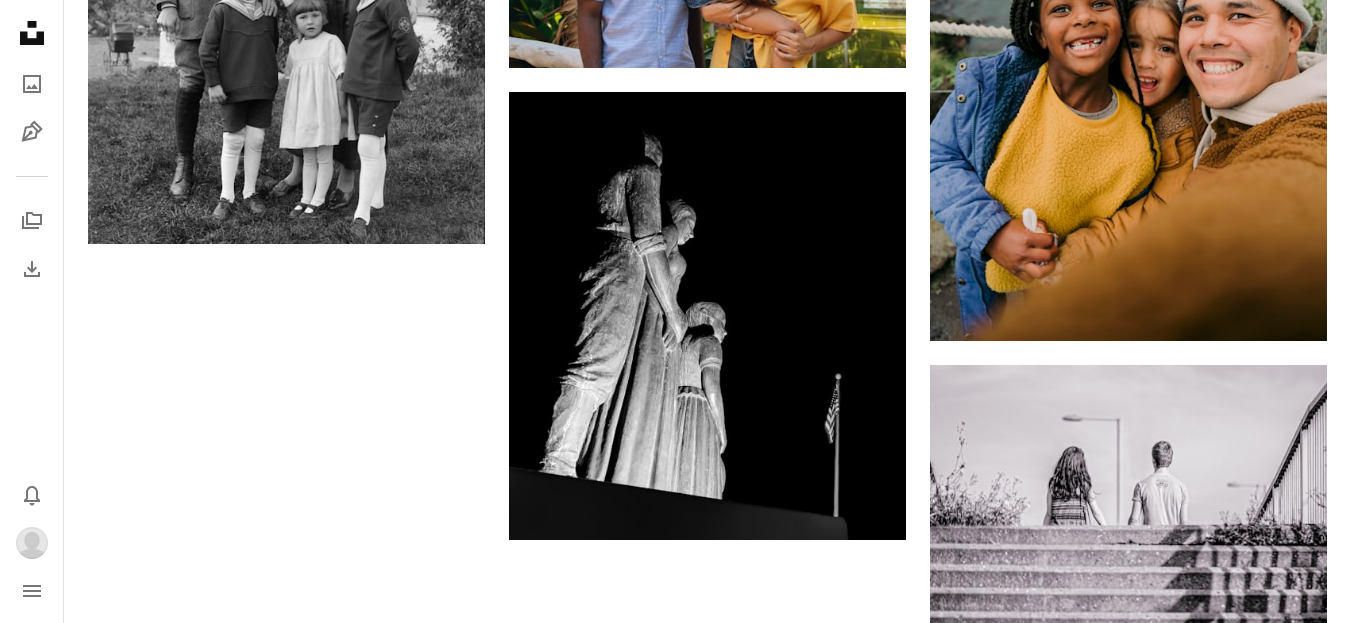 click on "Load more" at bounding box center (707, 1263) 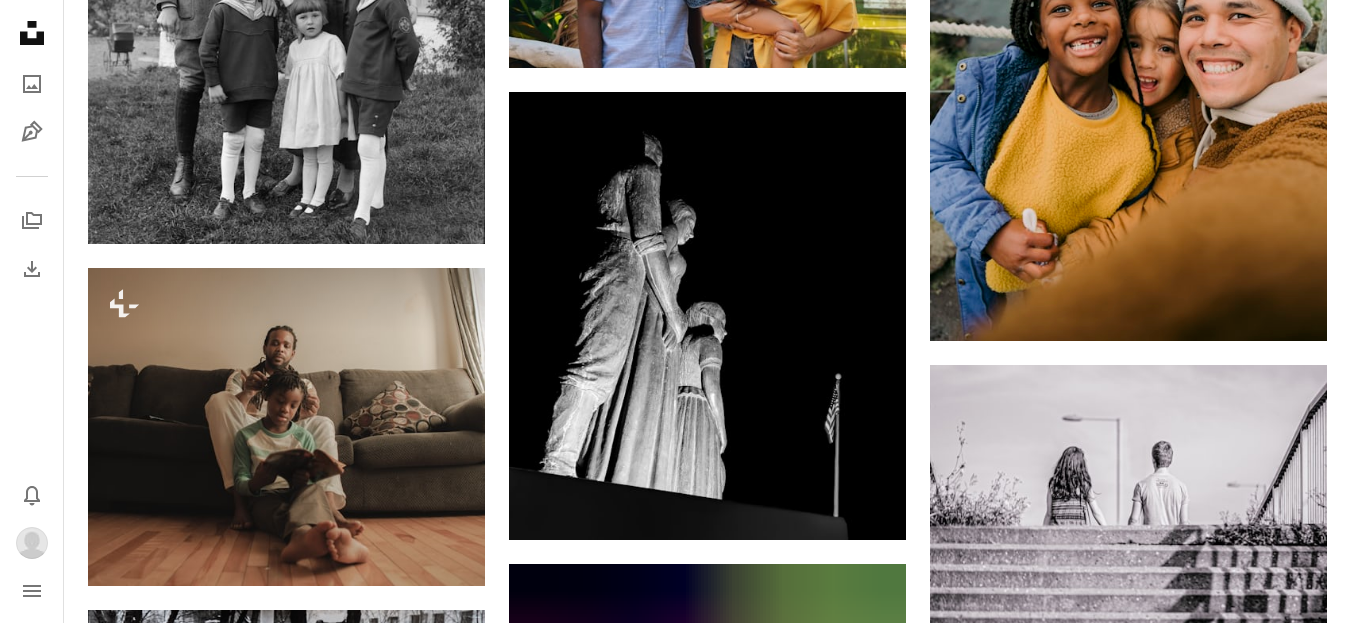 scroll, scrollTop: 7520, scrollLeft: 0, axis: vertical 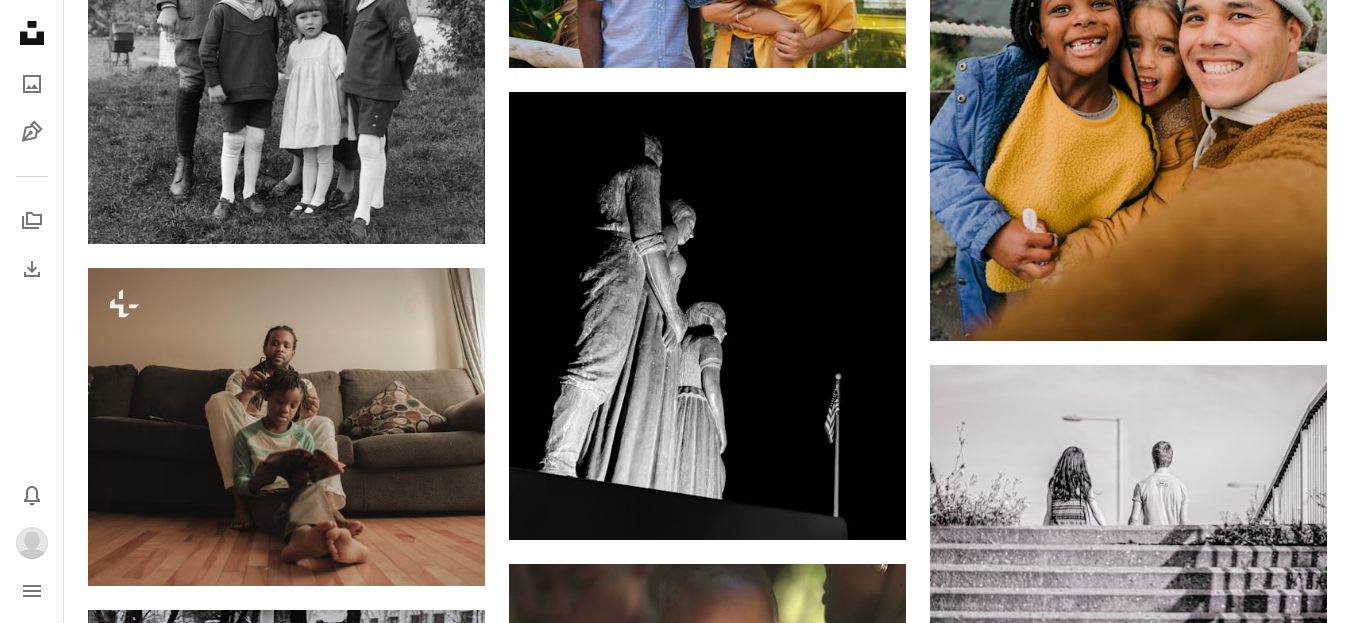 click at bounding box center [1128, 3458] 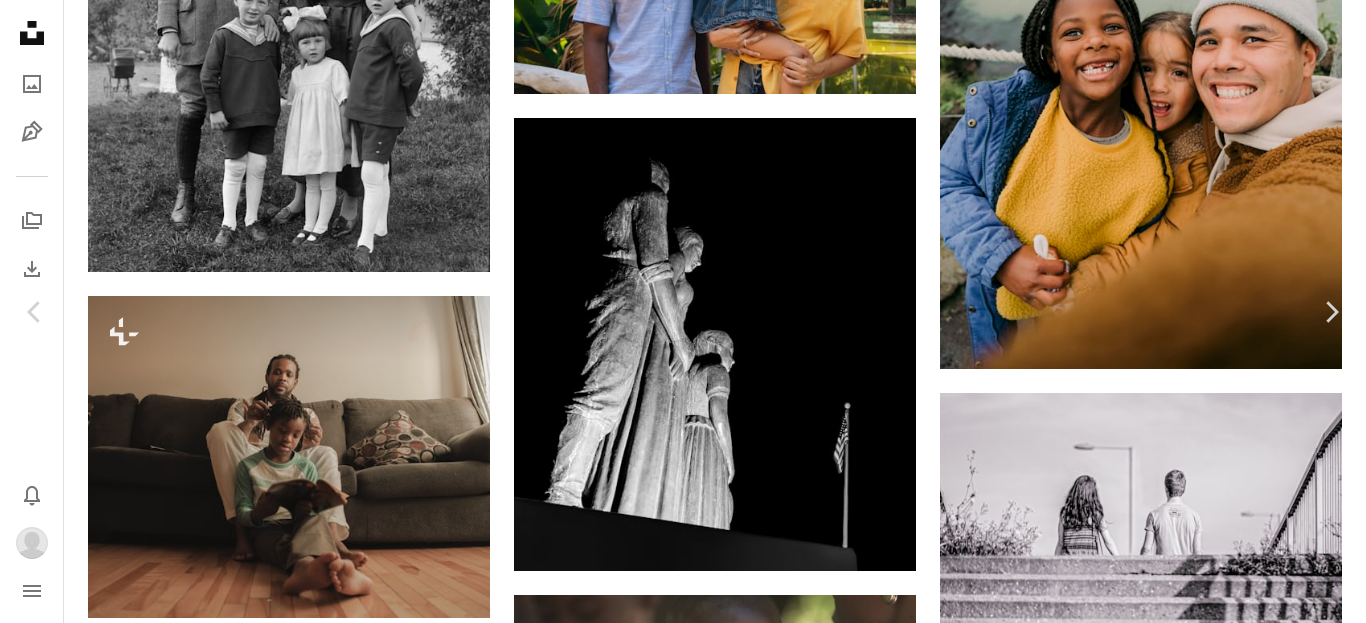 click on "An X shape" at bounding box center (20, 20) 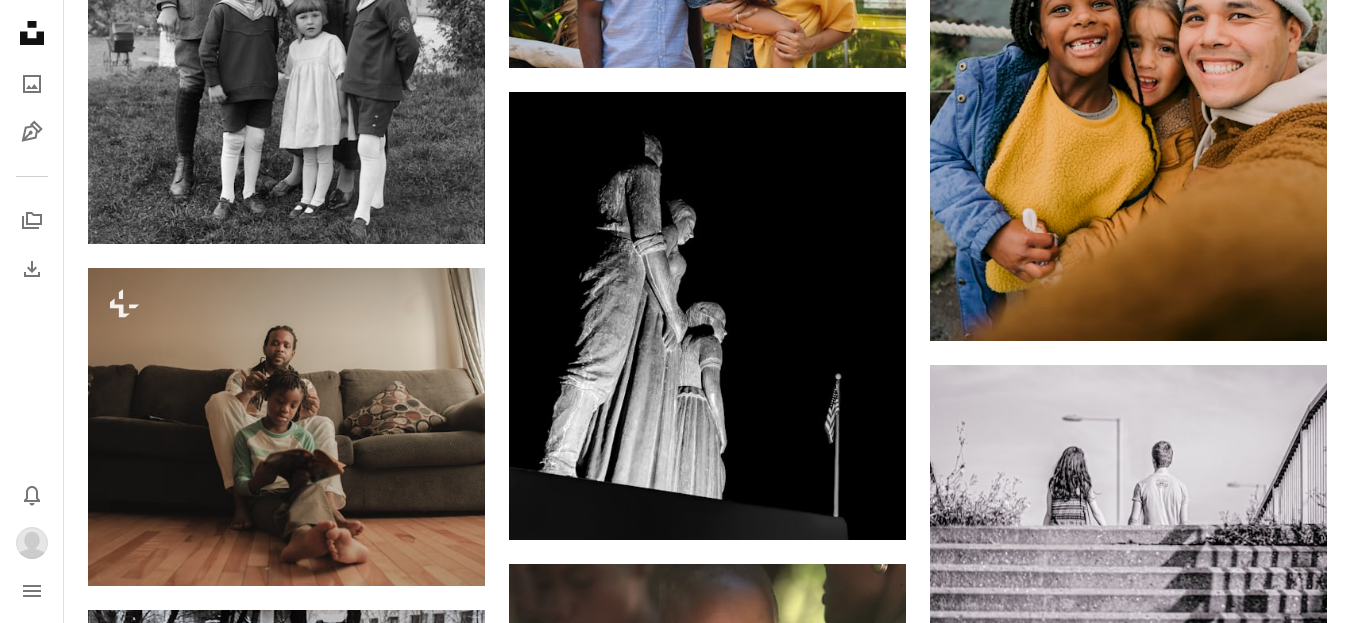 scroll, scrollTop: 13438, scrollLeft: 0, axis: vertical 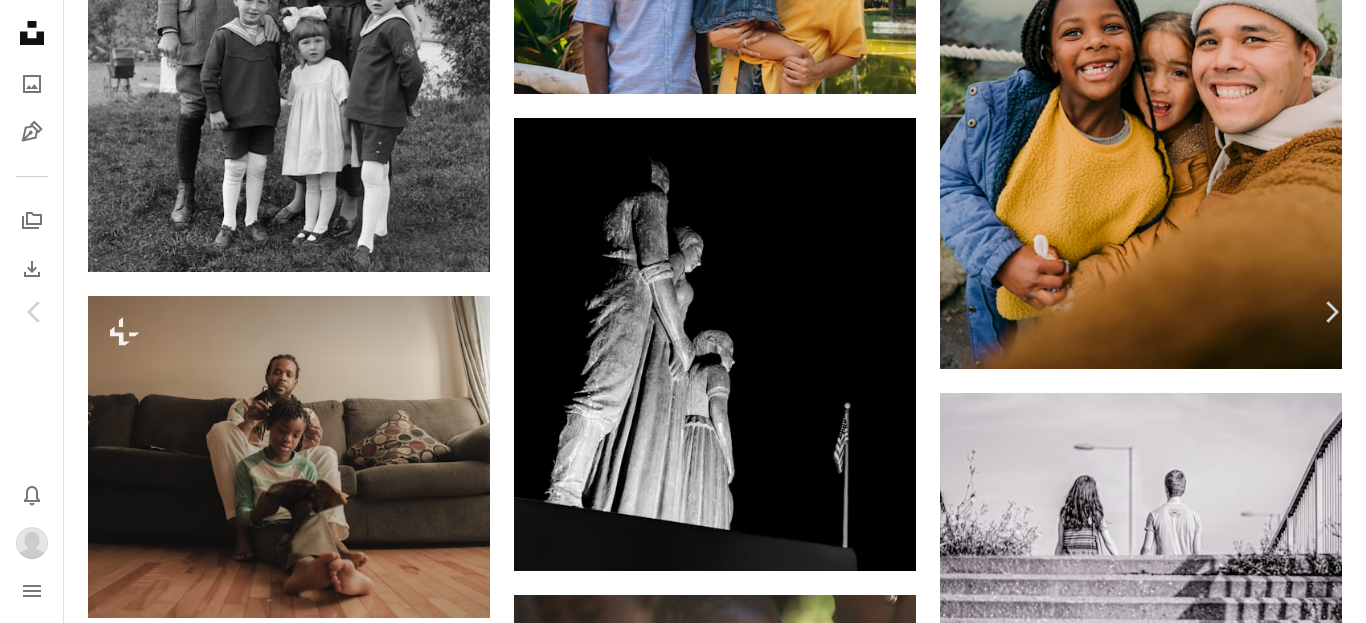 click on "An X shape" at bounding box center [20, 20] 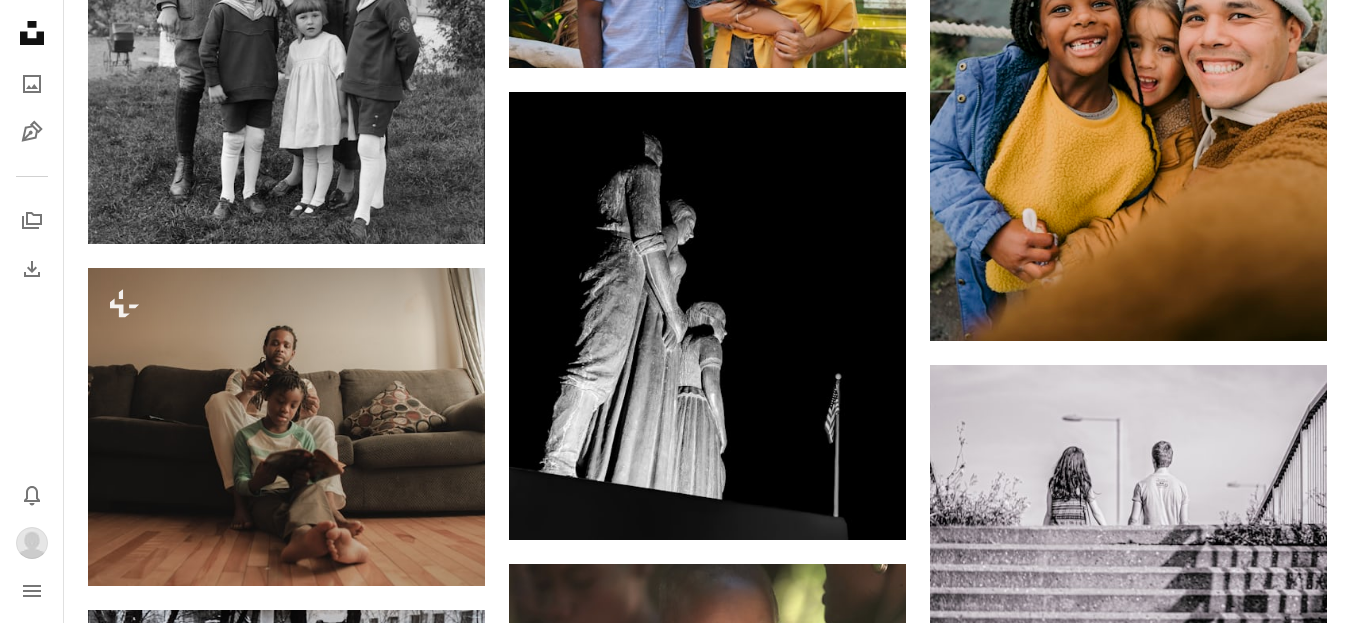 scroll, scrollTop: 13526, scrollLeft: 0, axis: vertical 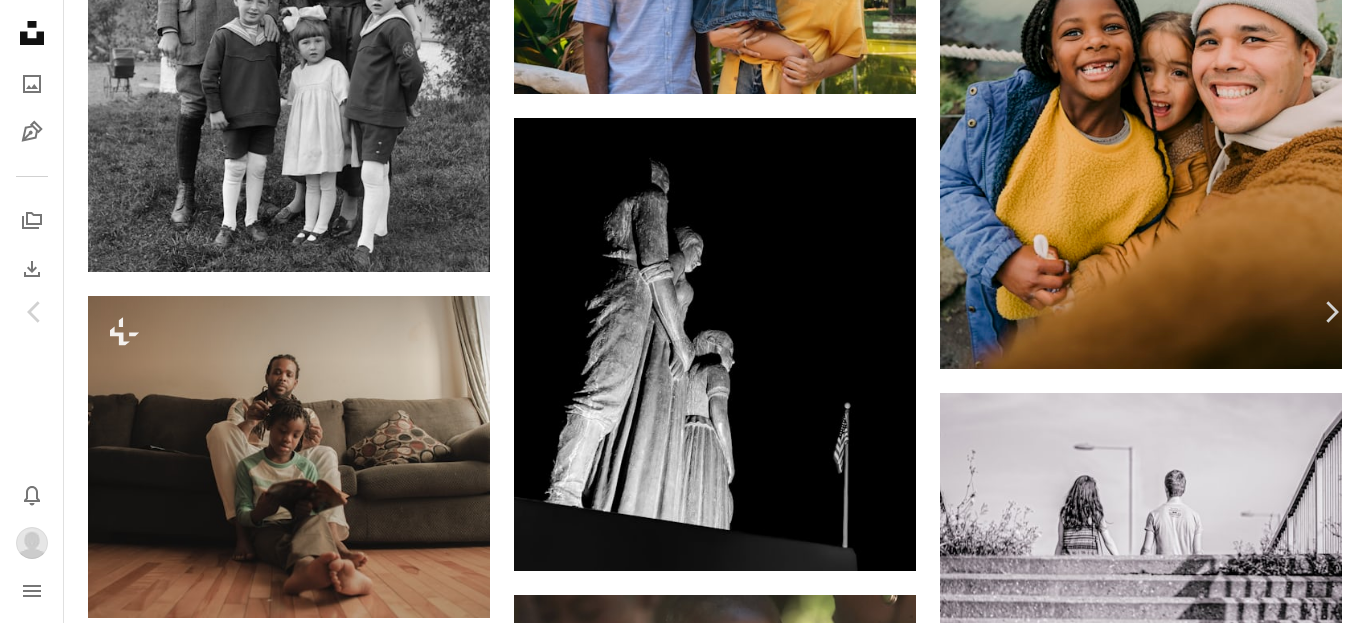 click on "Download" at bounding box center [1181, 14851] 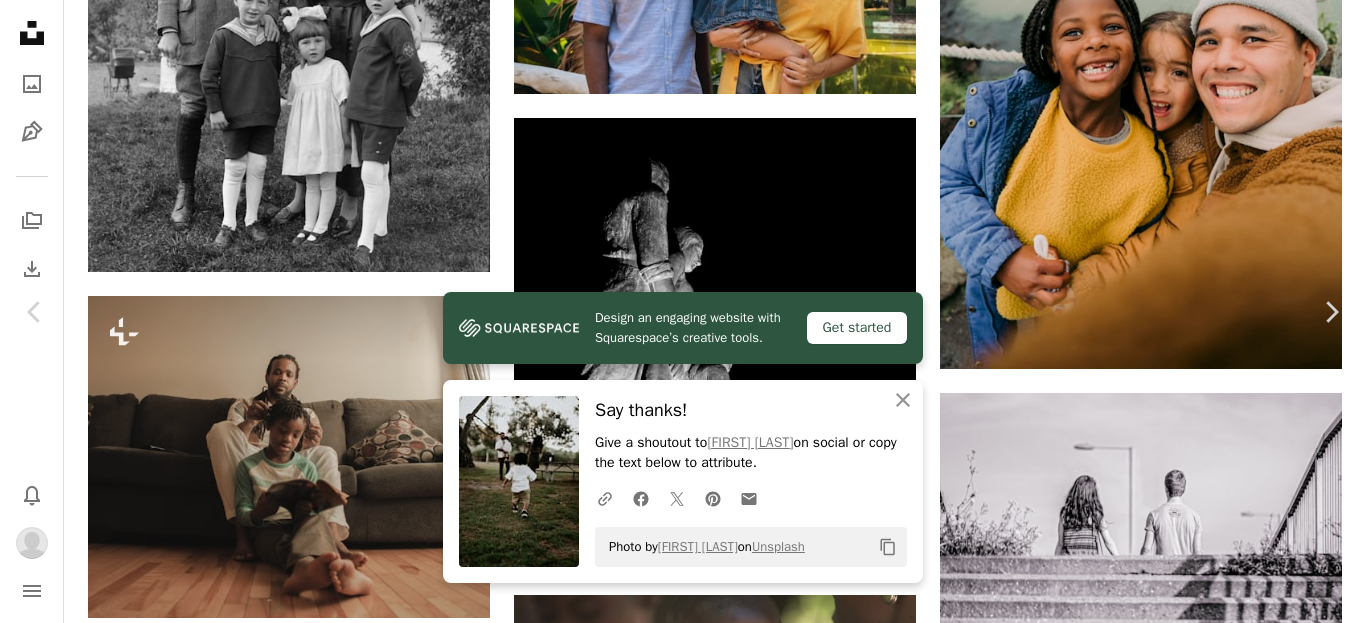 click on "Copy content" 